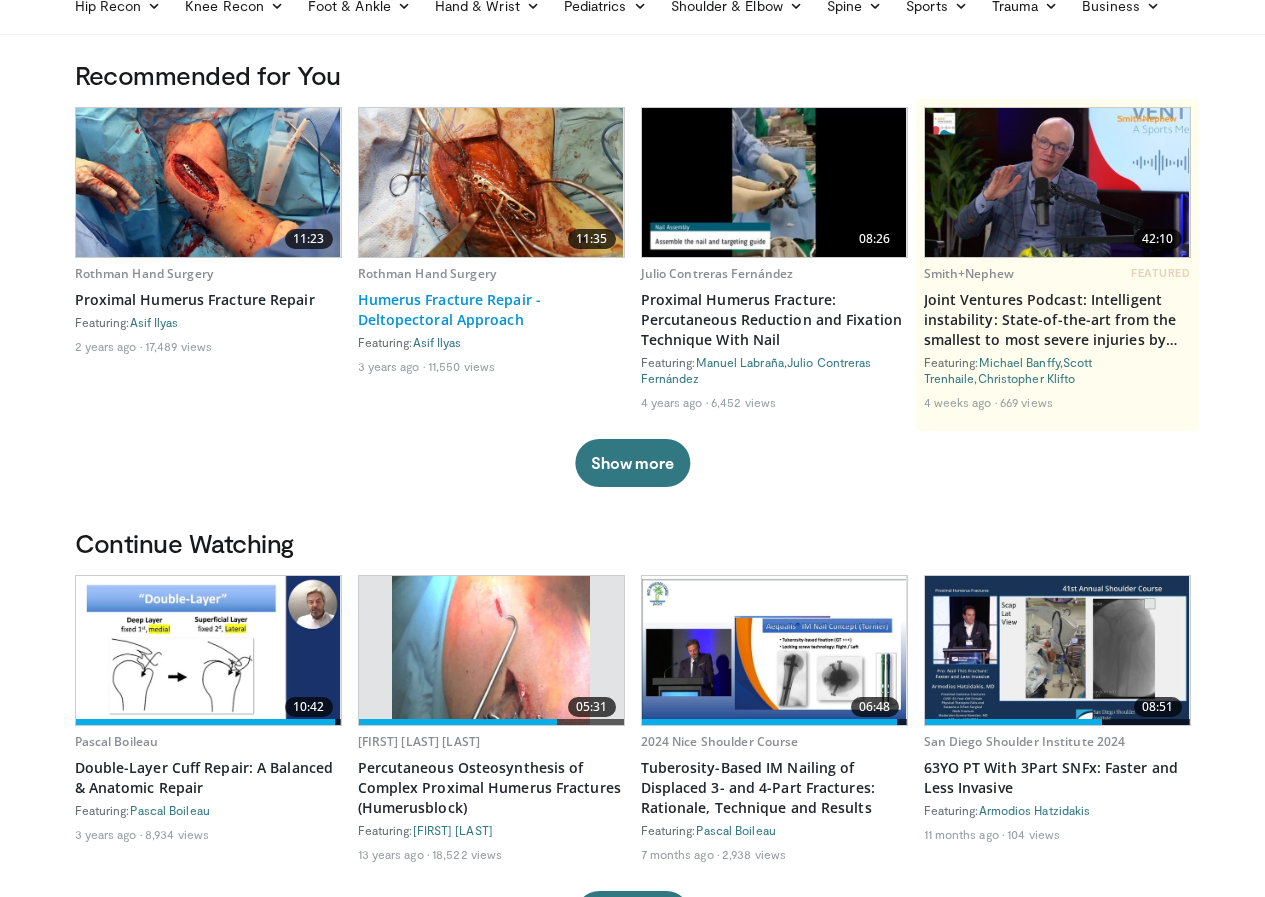 scroll, scrollTop: 200, scrollLeft: 0, axis: vertical 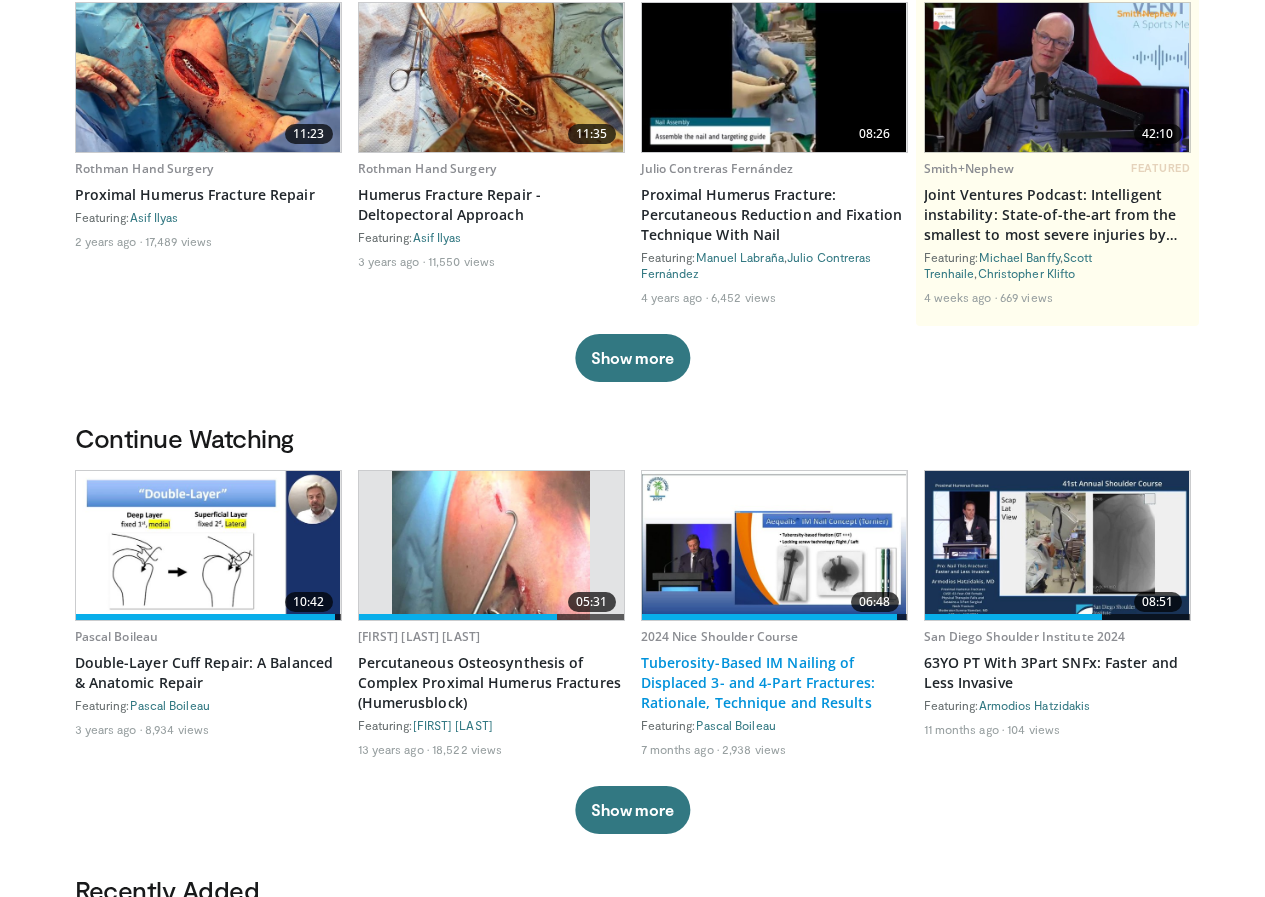 click on "Tuberosity-Based IM Nailing of Displaced 3- and 4-Part Fractures: Rationale, Technique and Results" at bounding box center (774, 683) 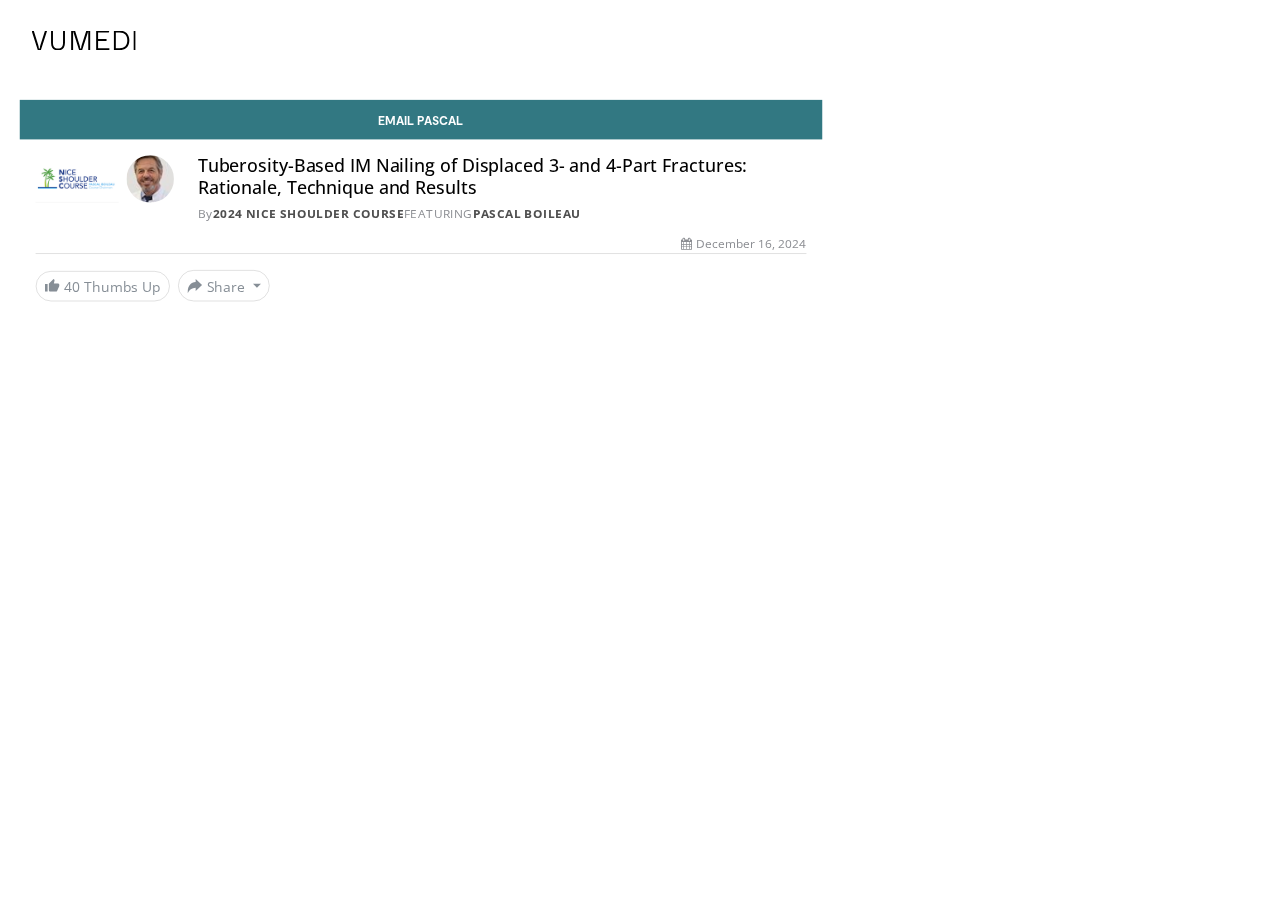 scroll, scrollTop: 0, scrollLeft: 0, axis: both 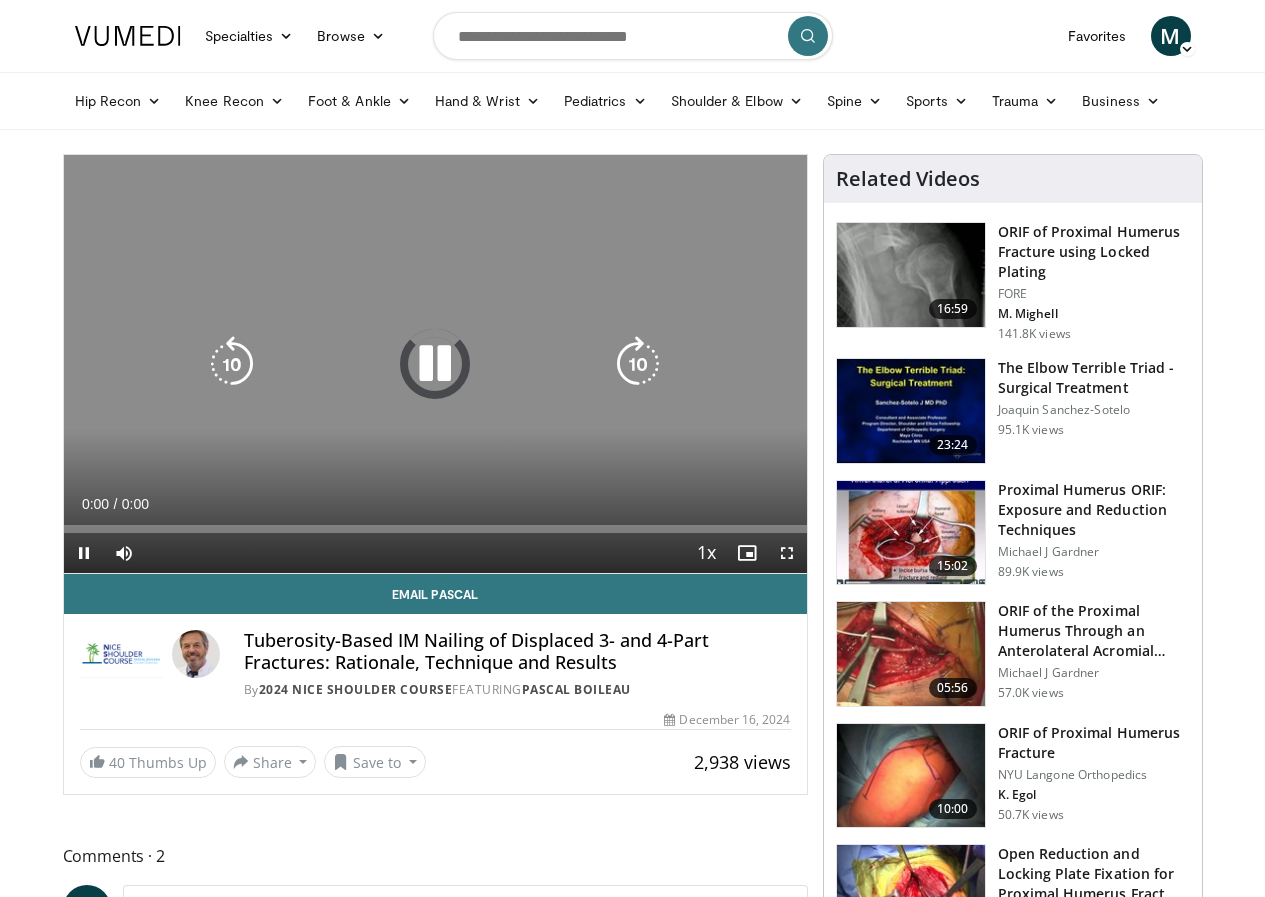 click at bounding box center [435, 364] 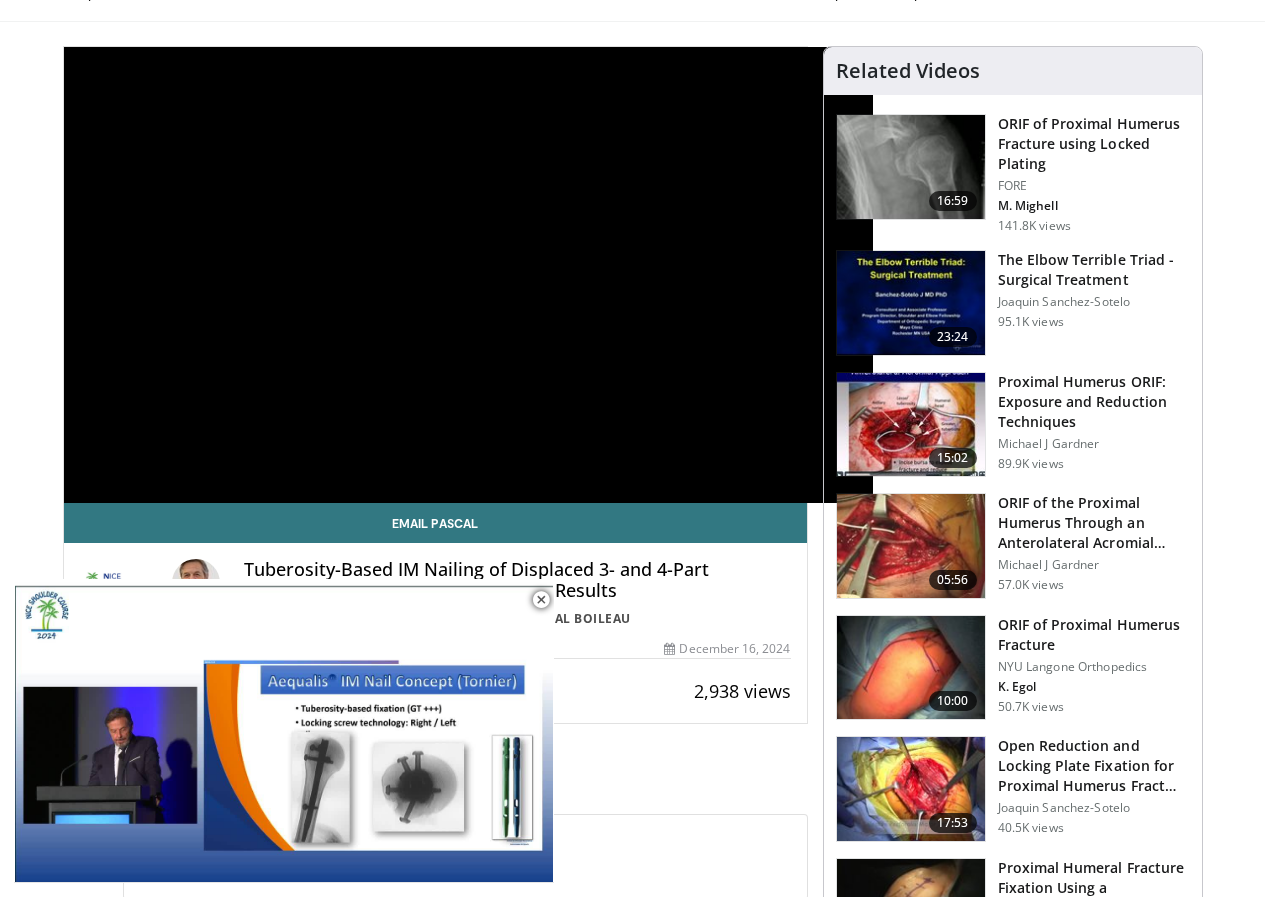 scroll, scrollTop: 300, scrollLeft: 0, axis: vertical 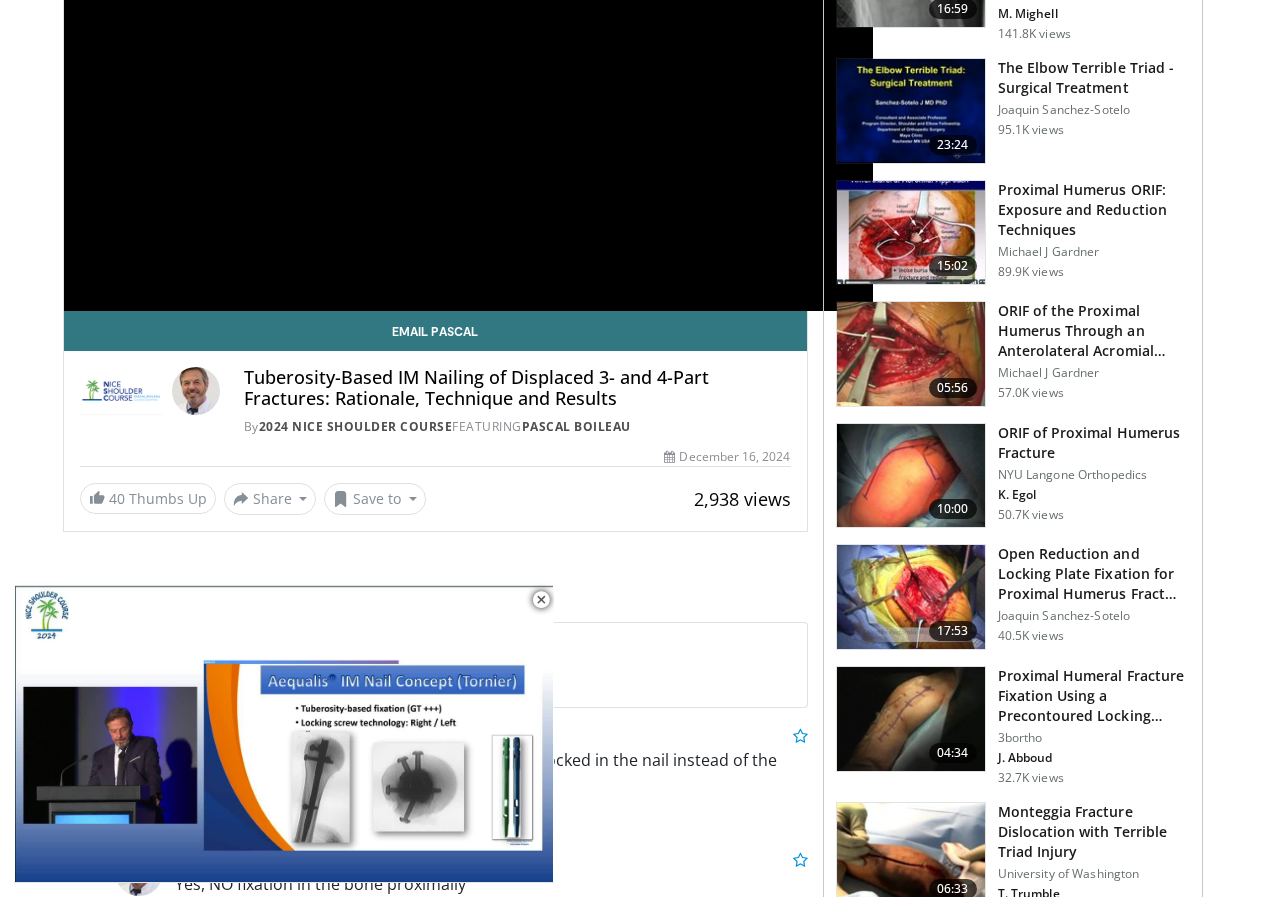 click on "**********" at bounding box center (469, 83) 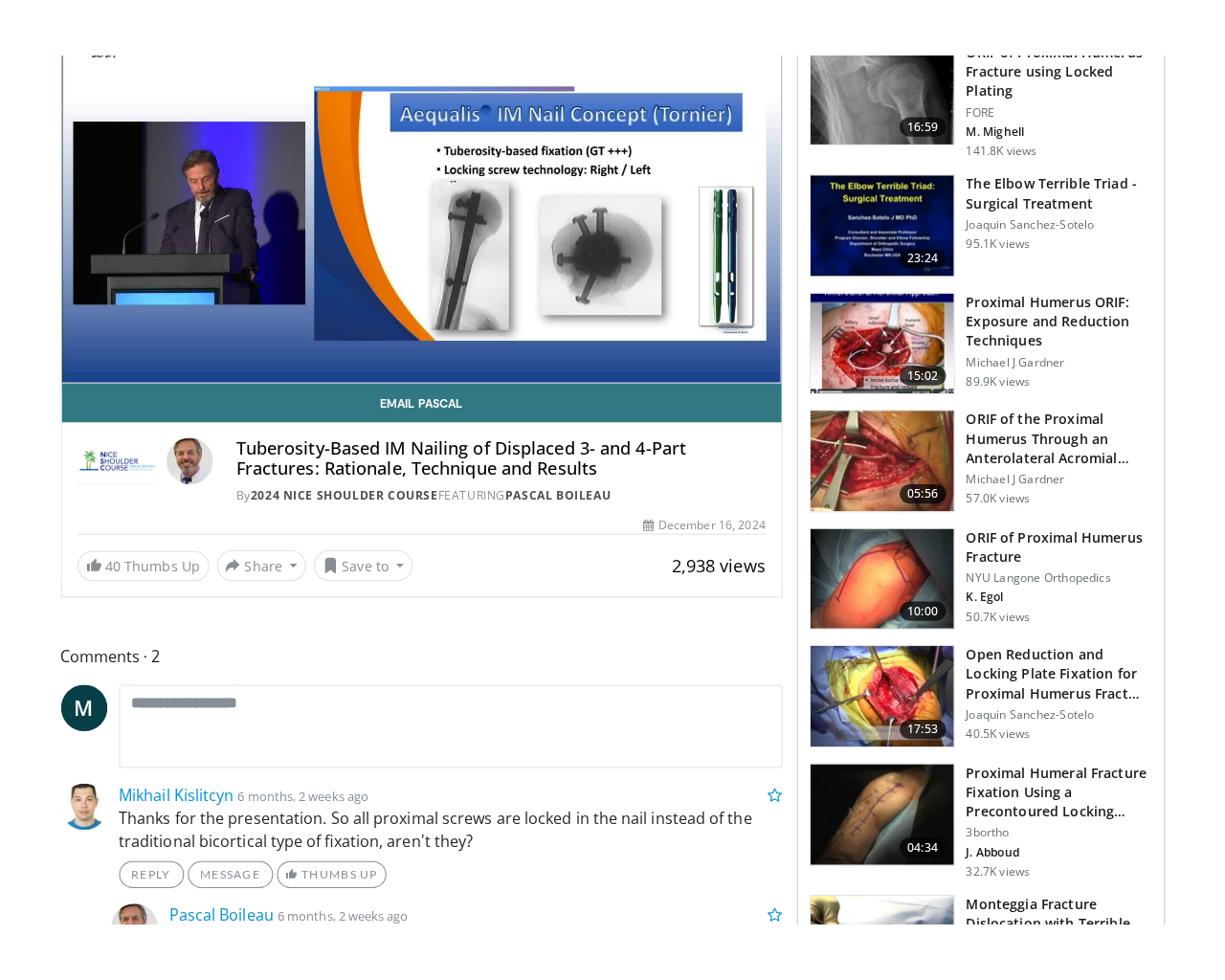 scroll, scrollTop: 191, scrollLeft: 0, axis: vertical 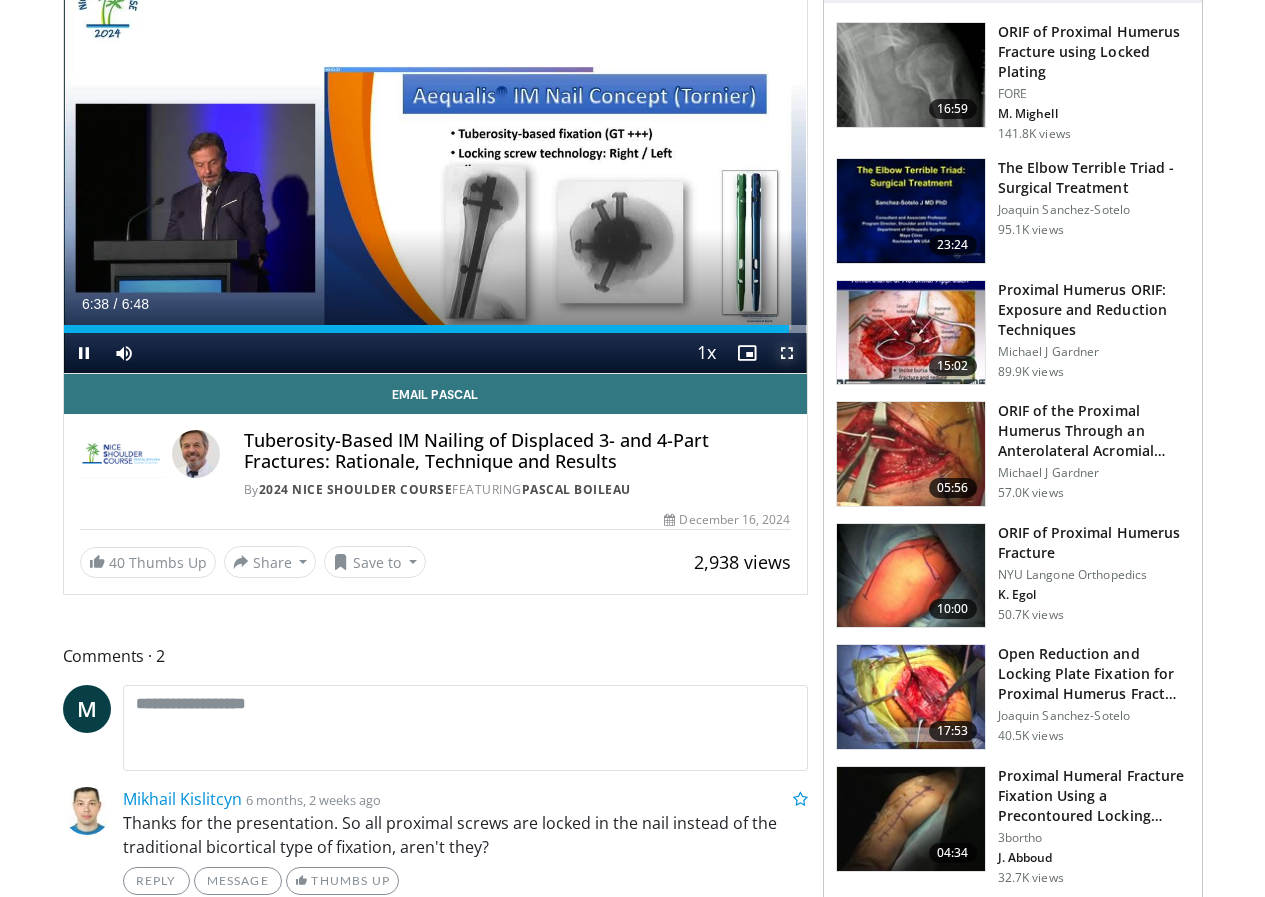click at bounding box center (787, 353) 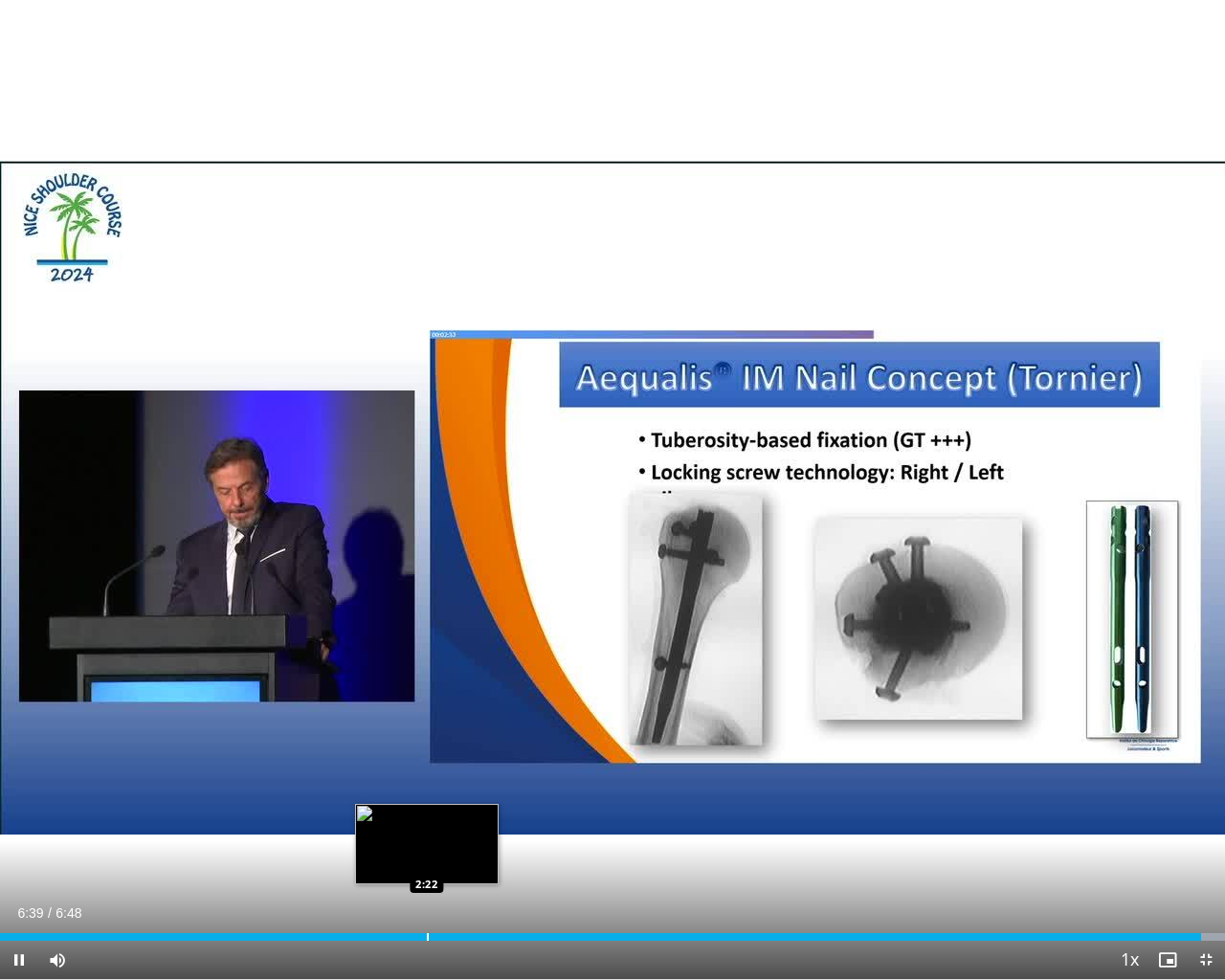 click at bounding box center [428, 937] 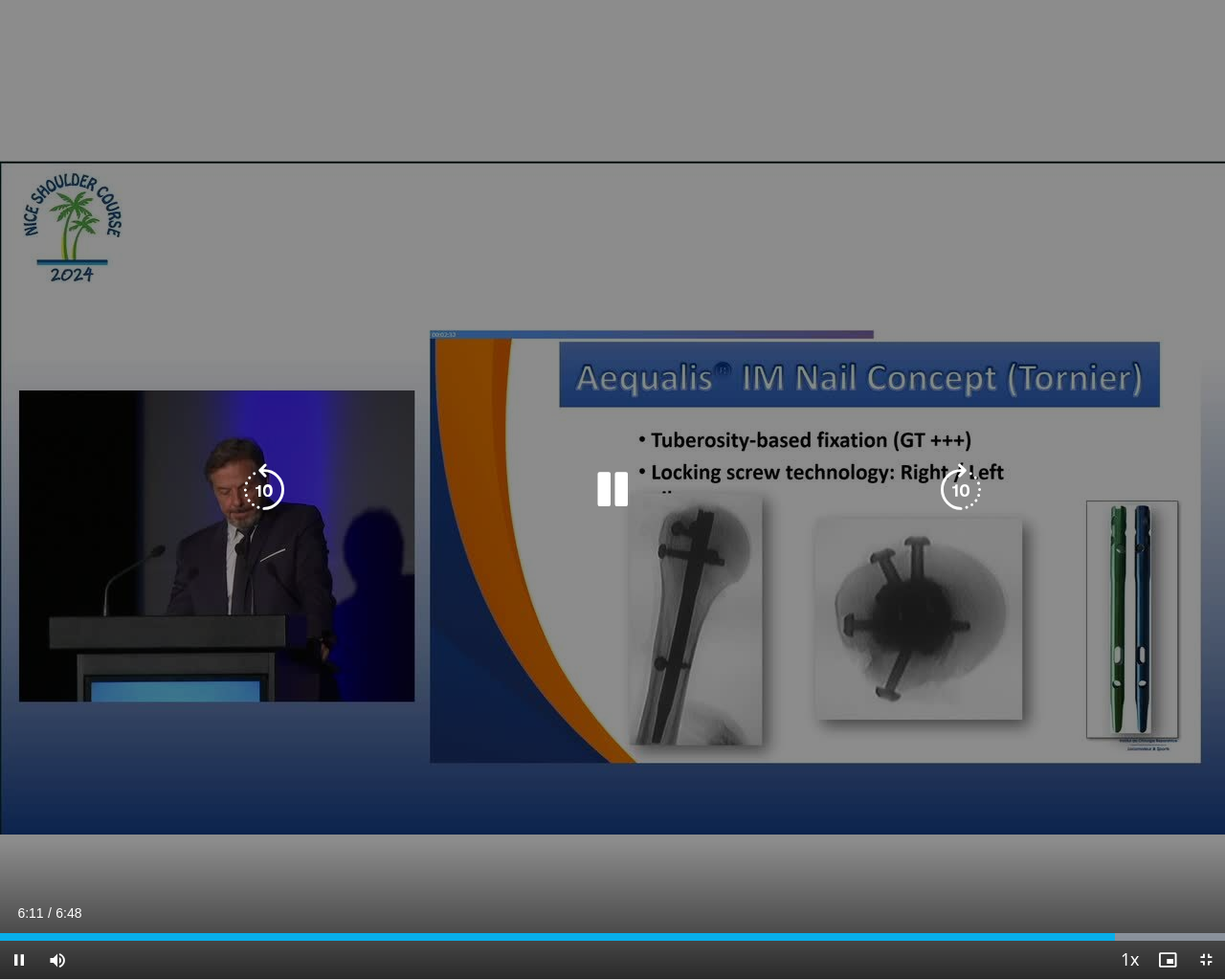 click at bounding box center [612, 490] 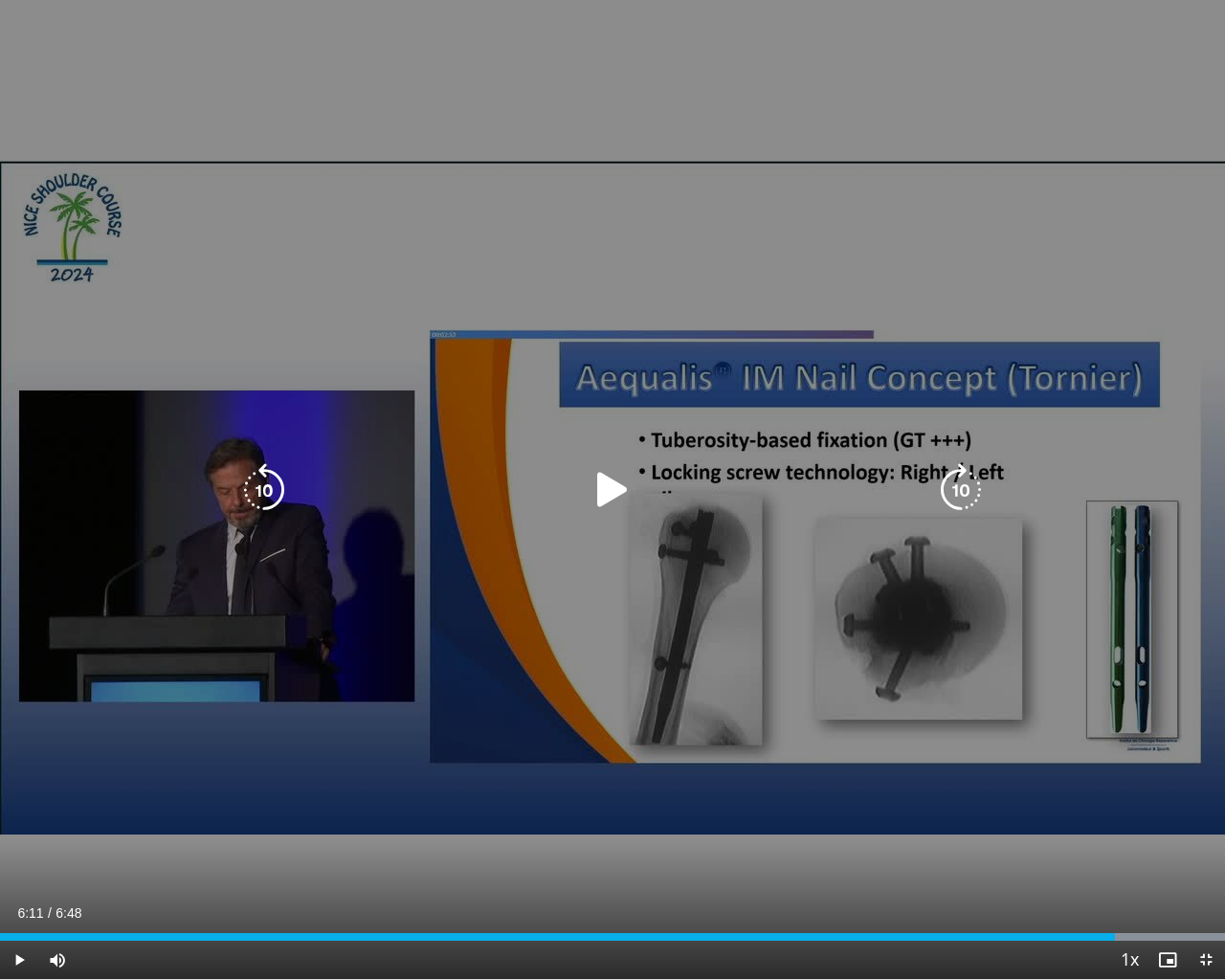 click at bounding box center (612, 490) 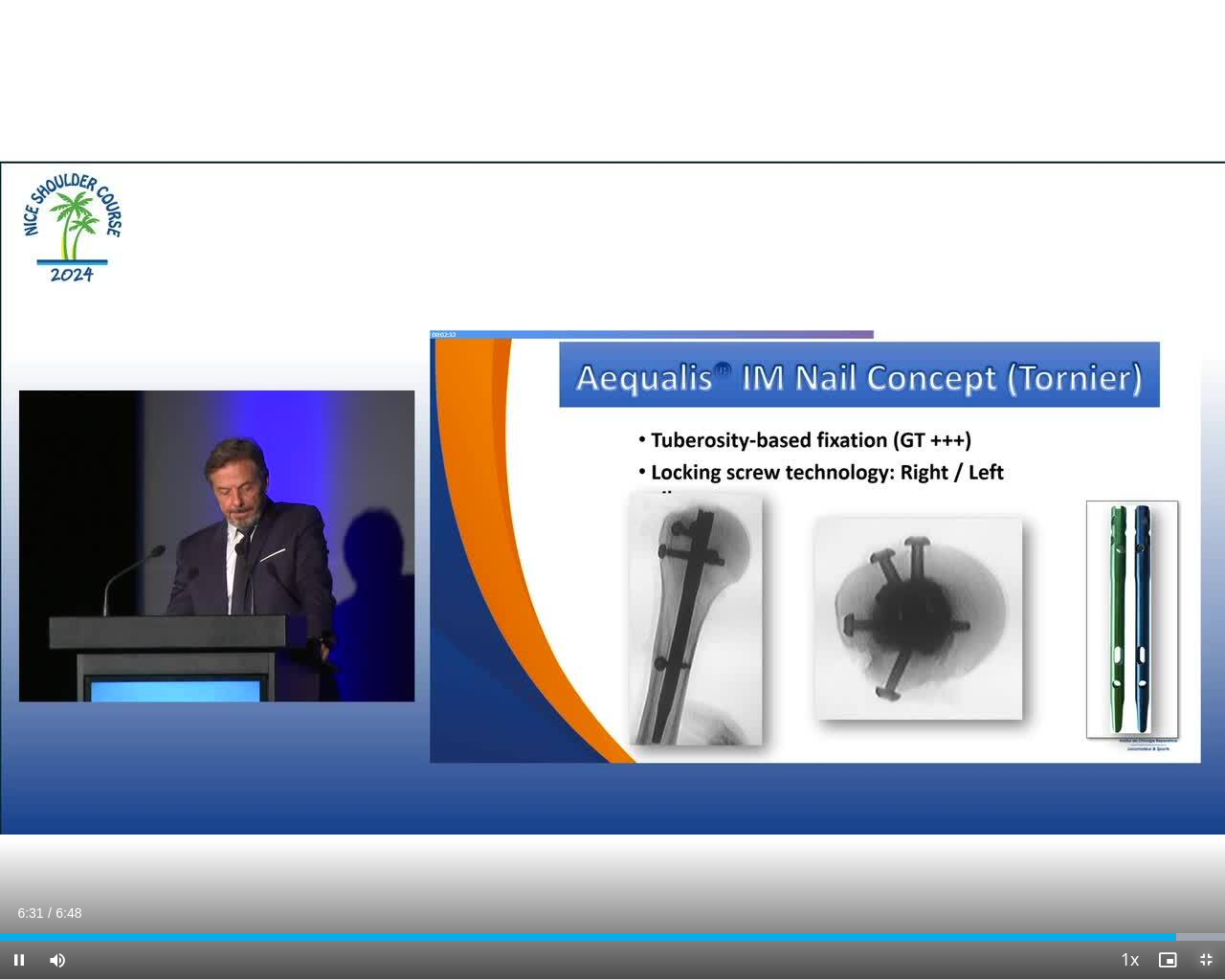click at bounding box center (1206, 960) 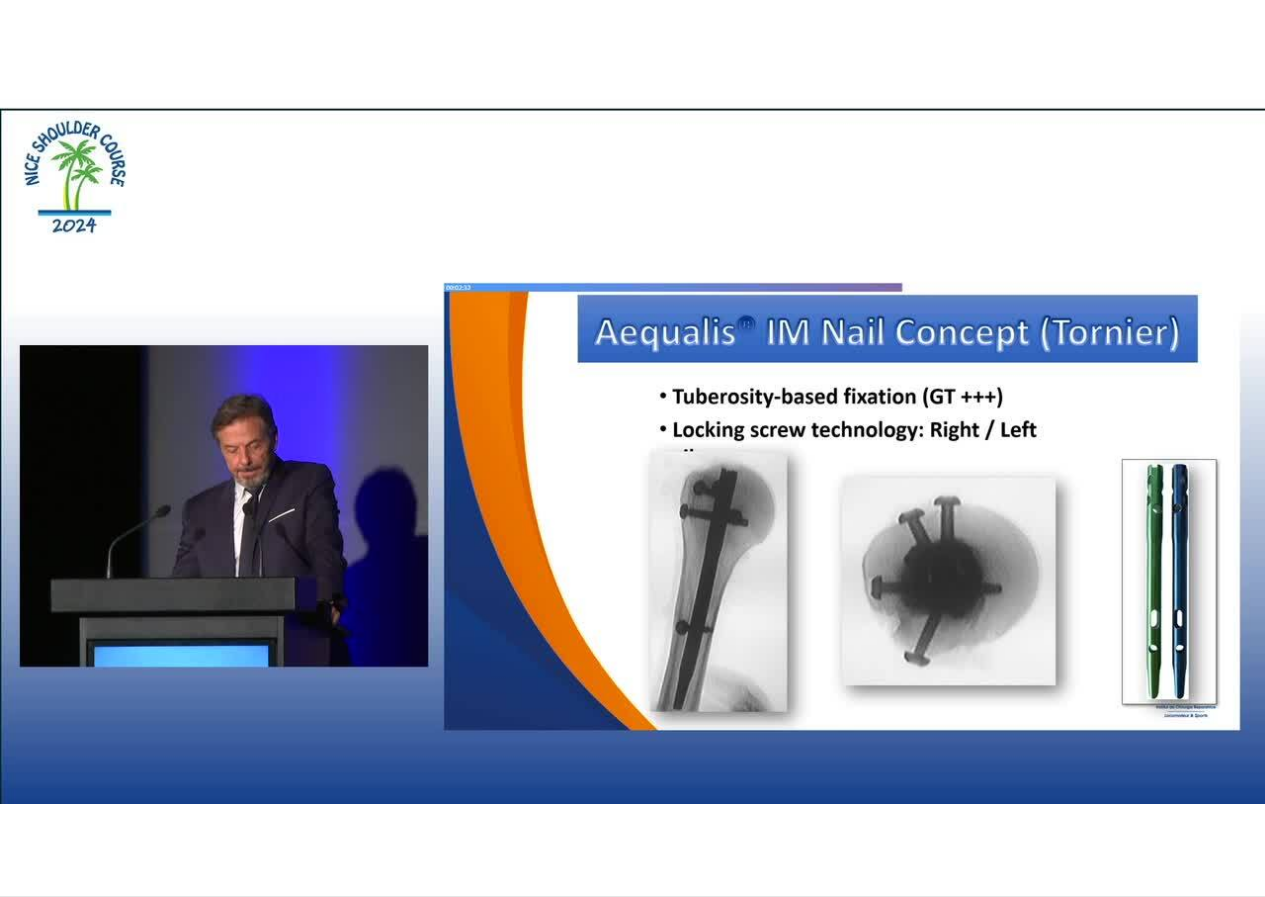 scroll, scrollTop: 556, scrollLeft: 0, axis: vertical 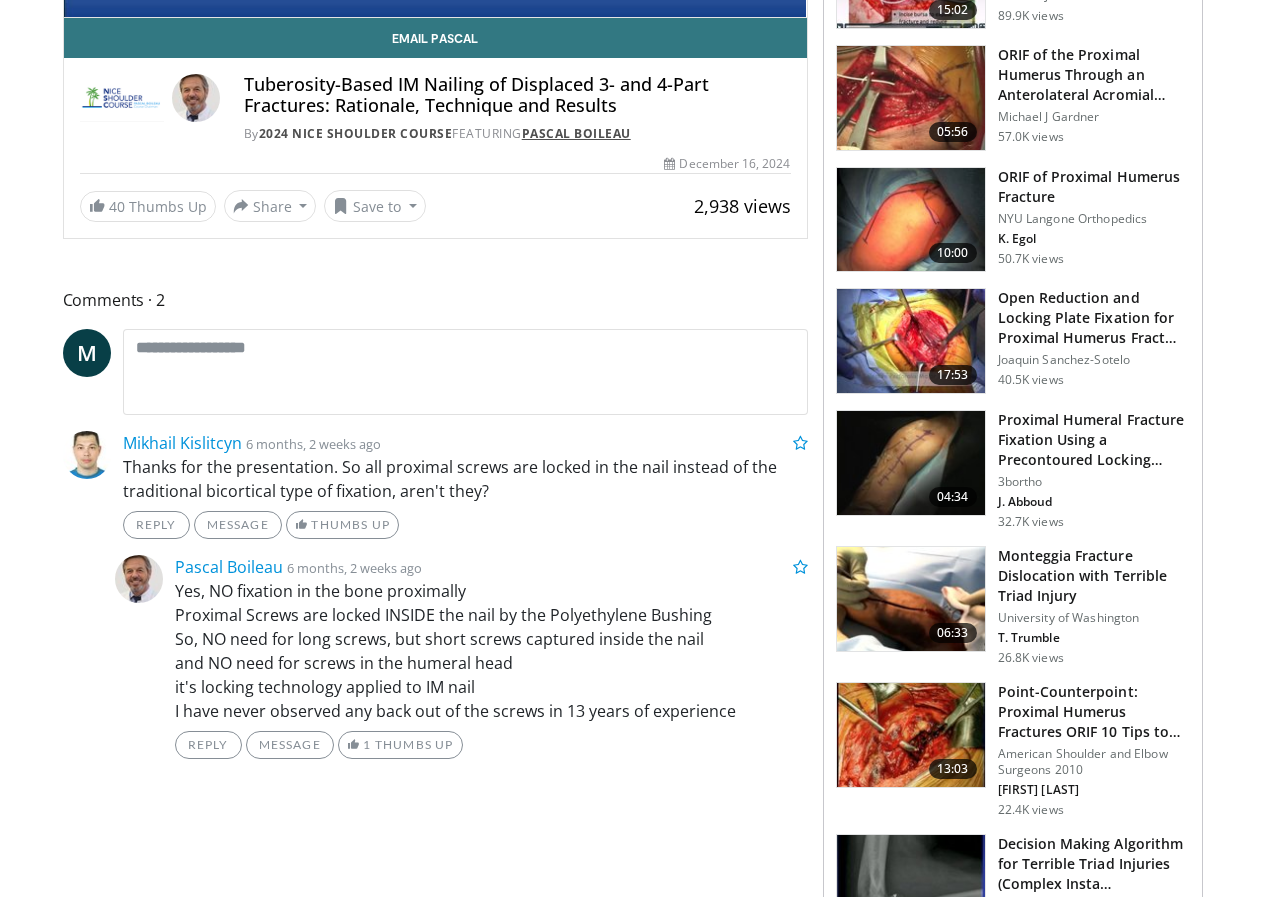 click on "Pascal Boileau" at bounding box center [576, 133] 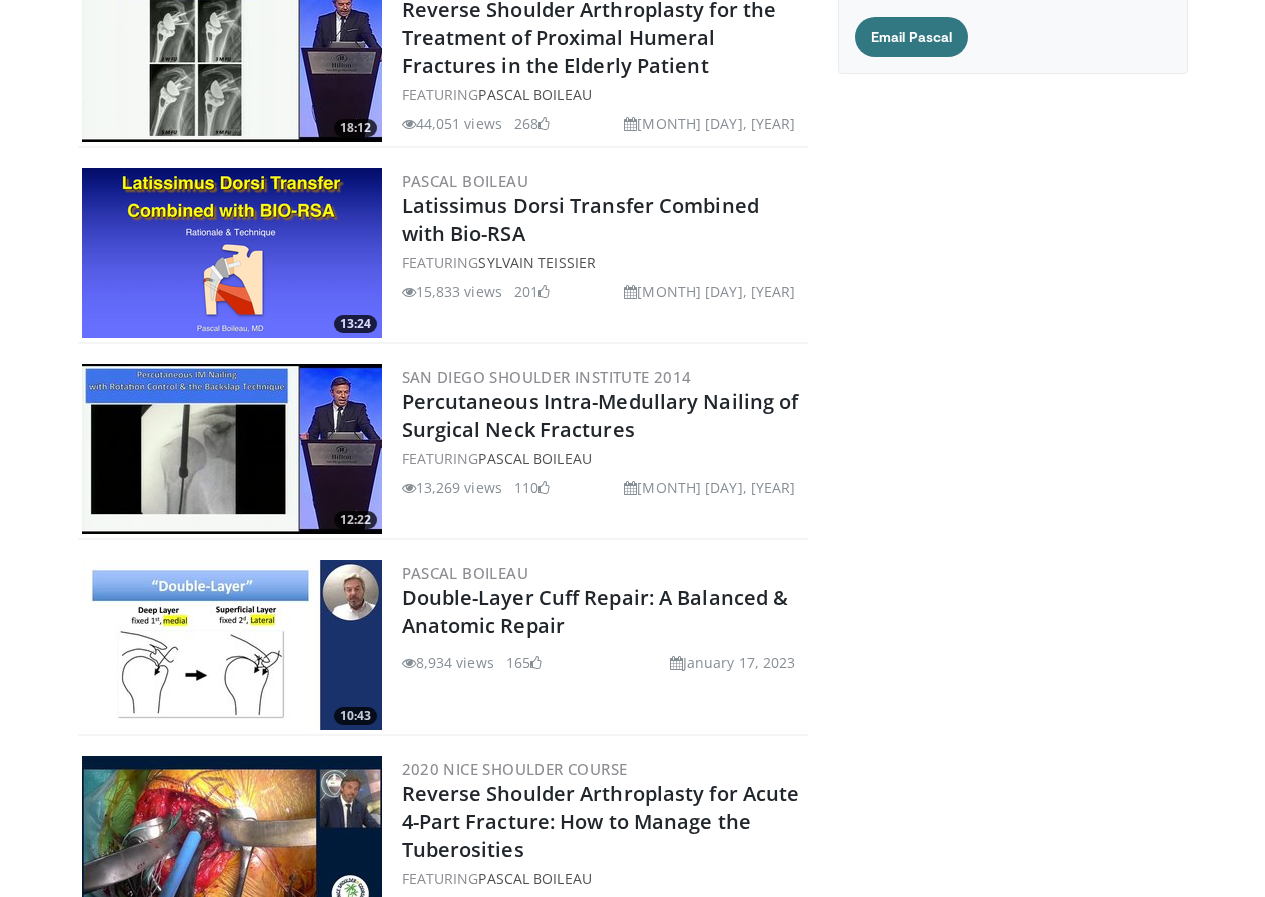 scroll, scrollTop: 500, scrollLeft: 0, axis: vertical 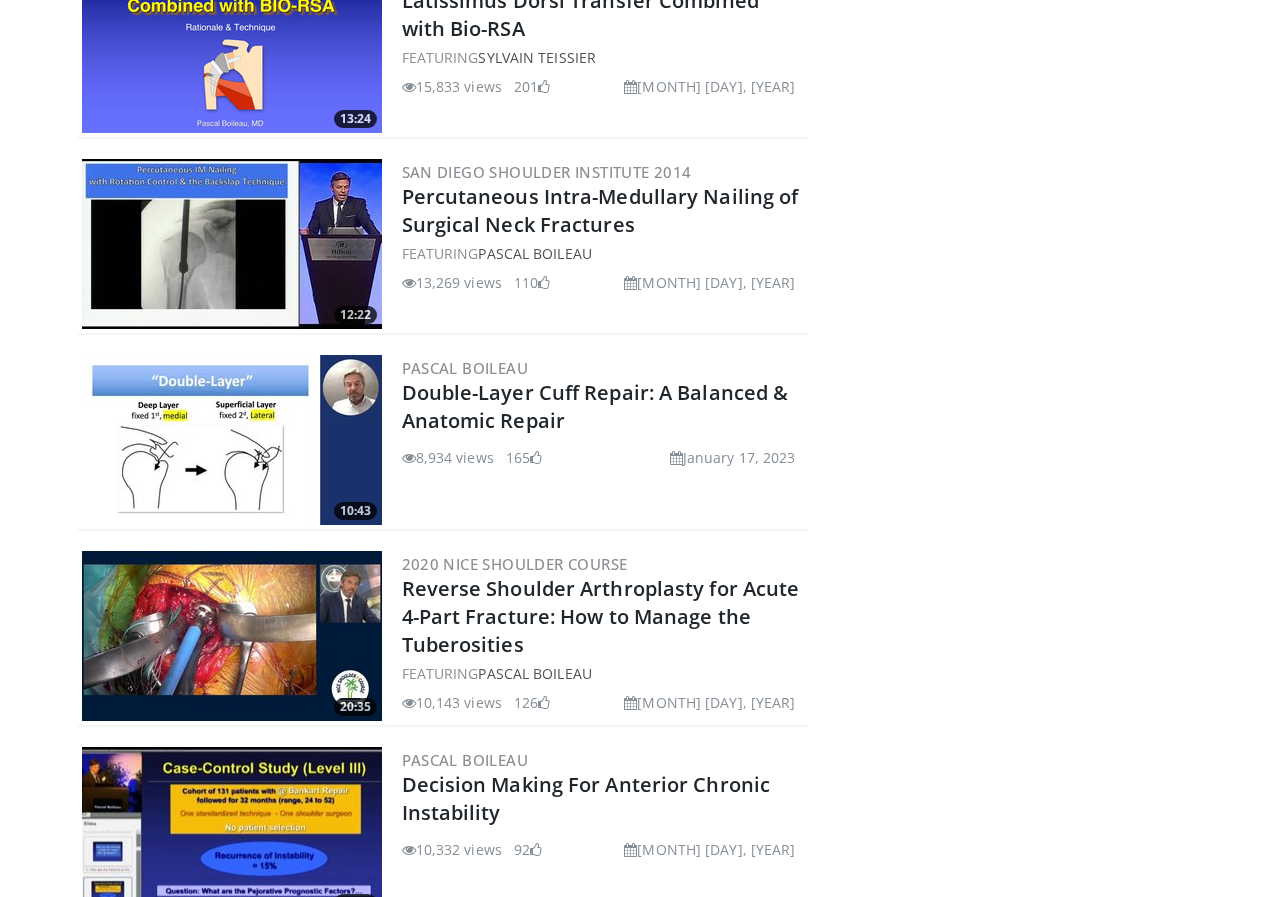 click at bounding box center [232, 244] 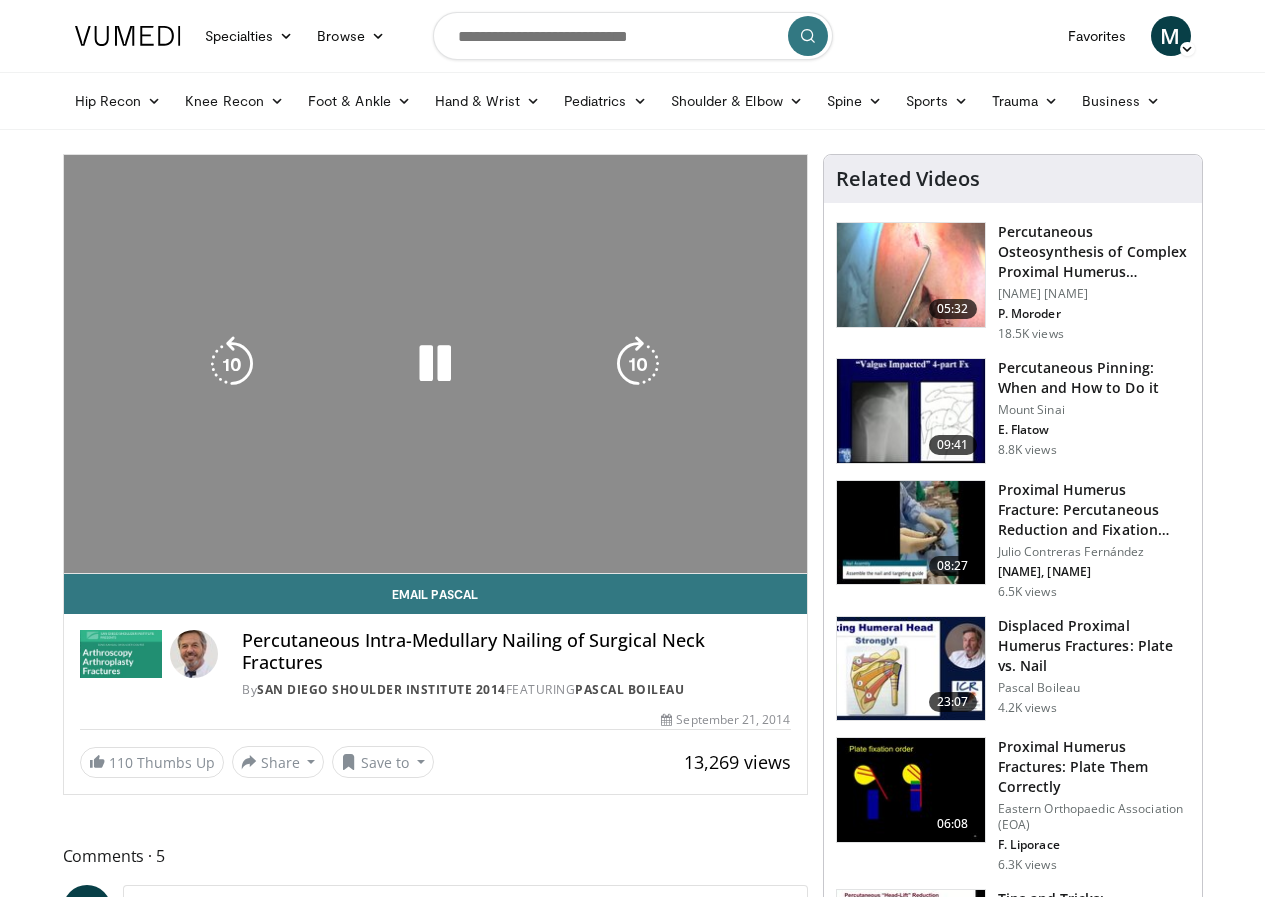 scroll, scrollTop: 0, scrollLeft: 0, axis: both 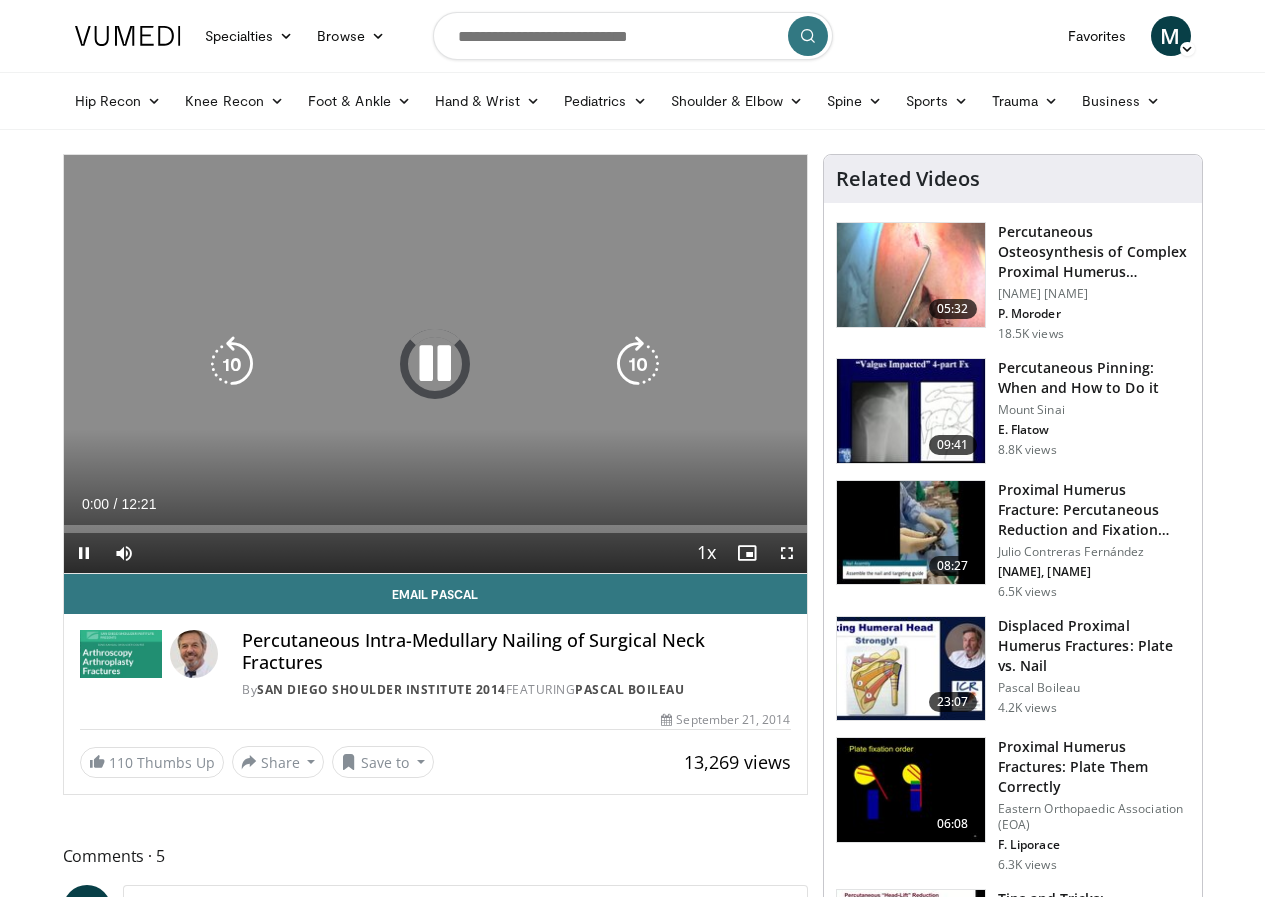 click at bounding box center [435, 364] 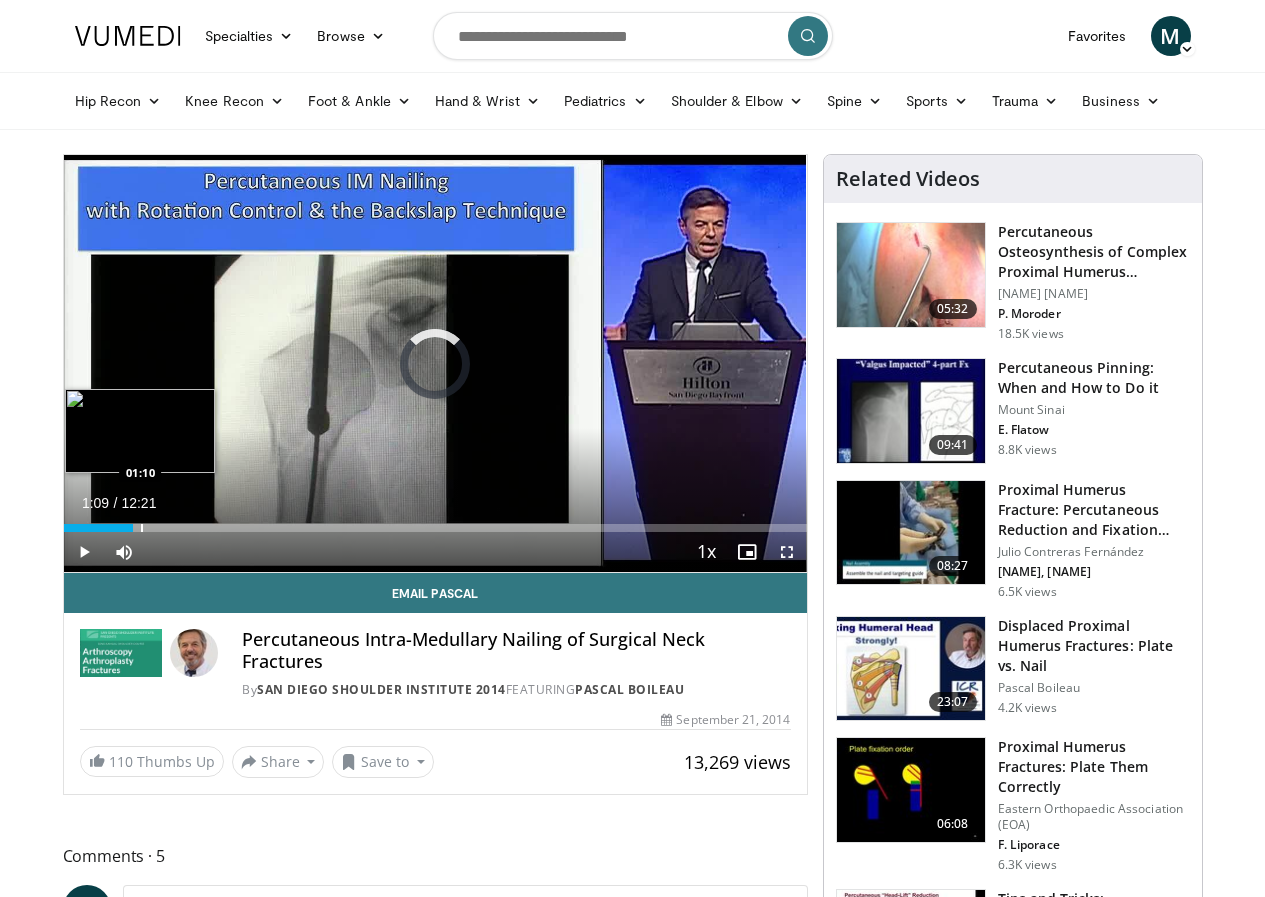 click at bounding box center [142, 528] 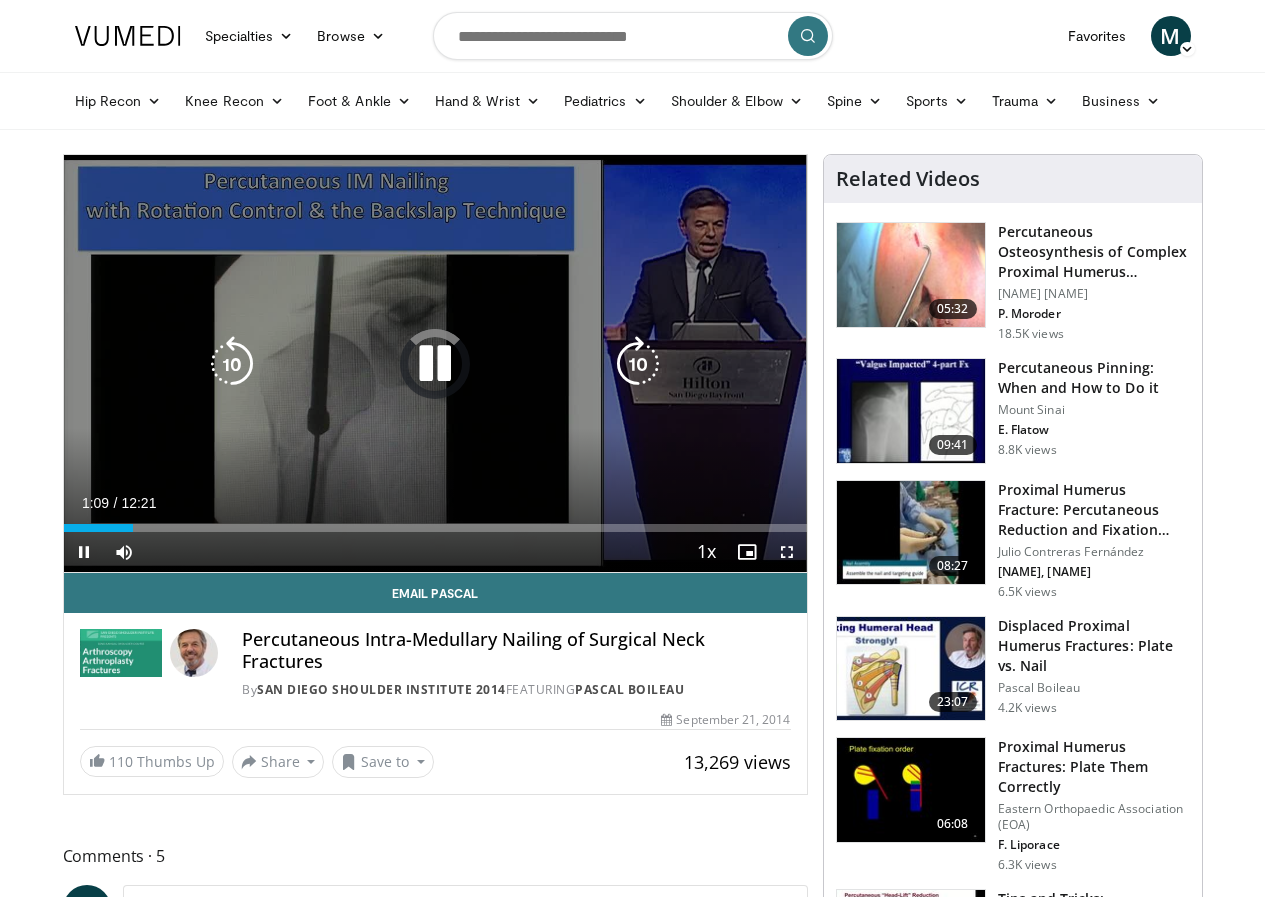 click at bounding box center [435, 364] 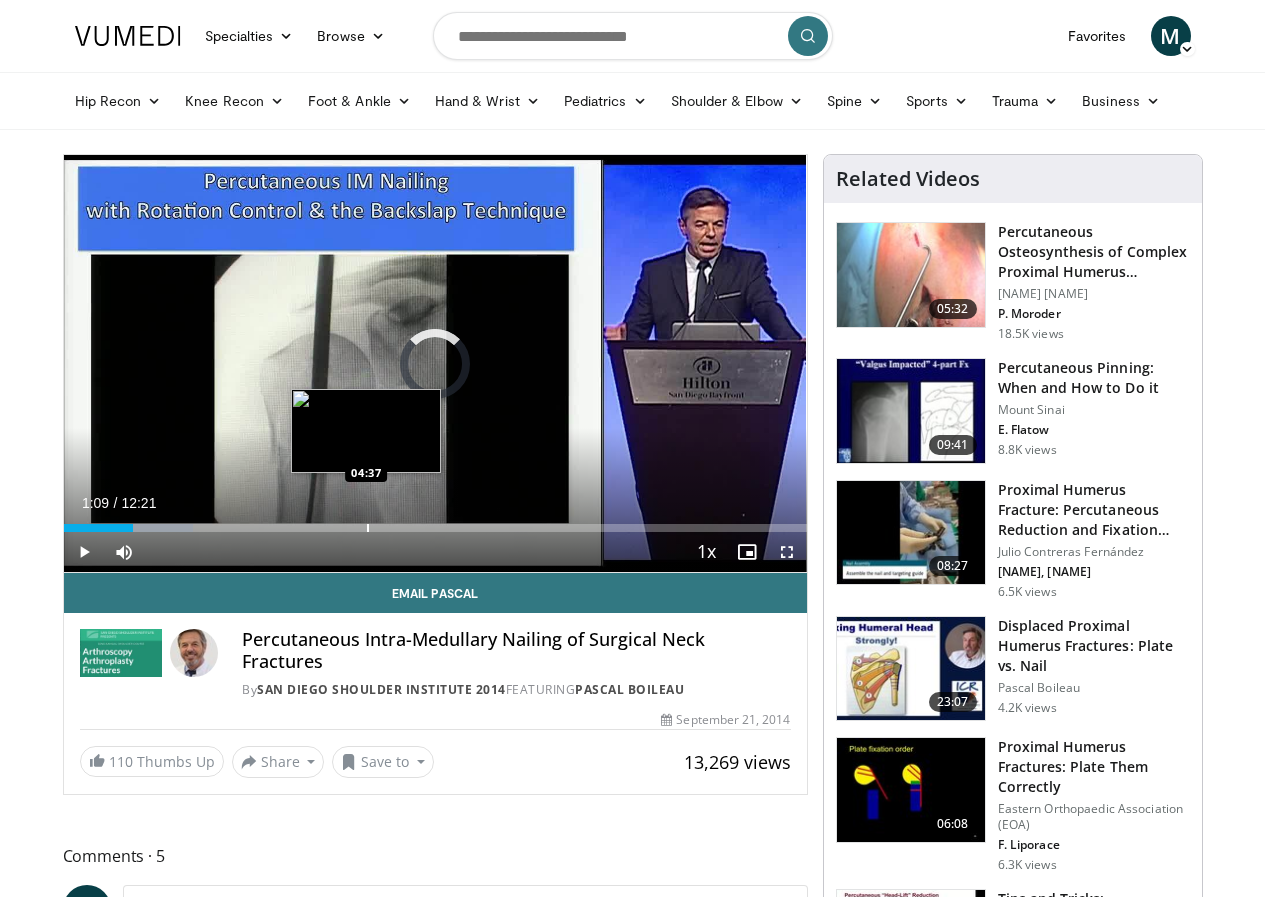 click at bounding box center [368, 528] 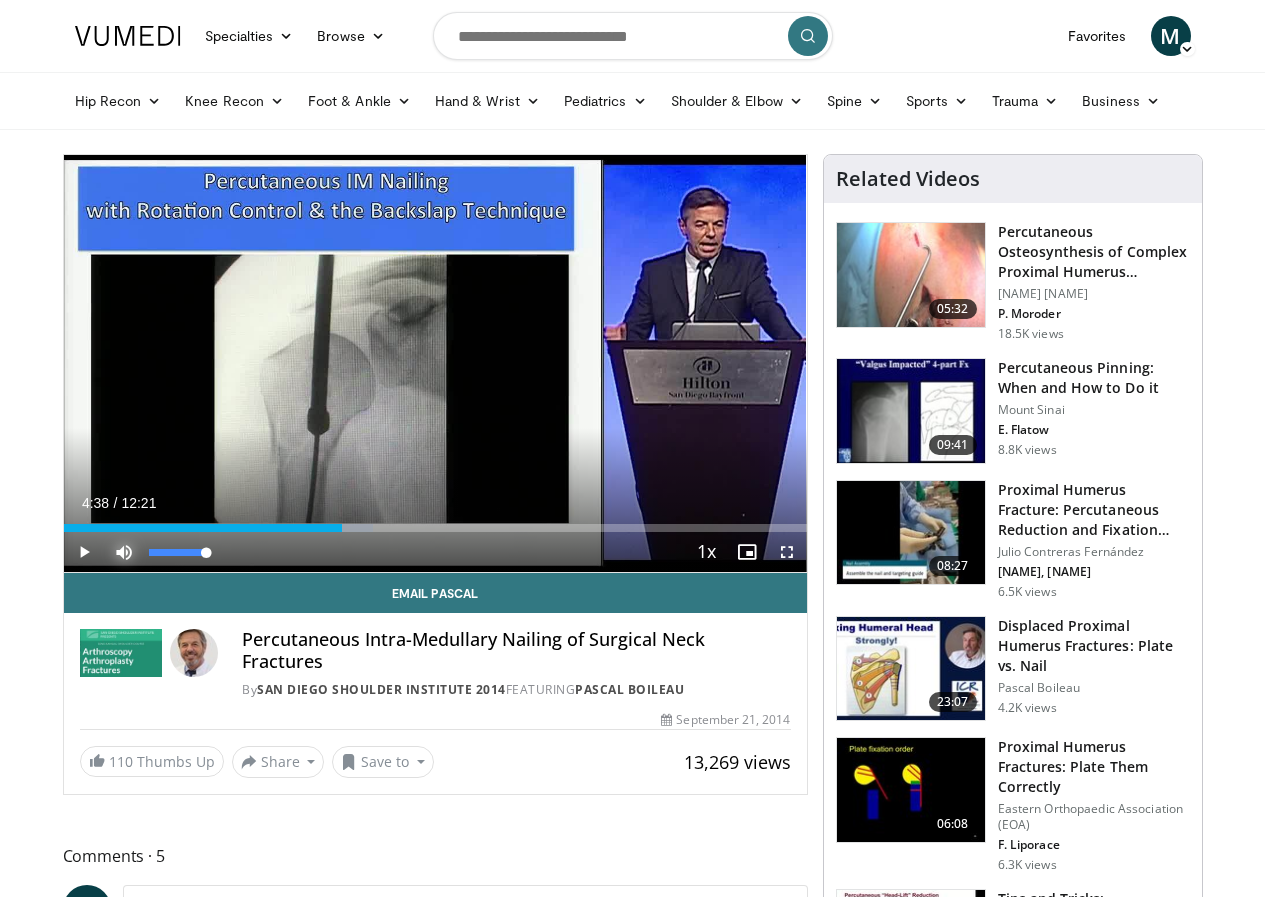 click at bounding box center (124, 552) 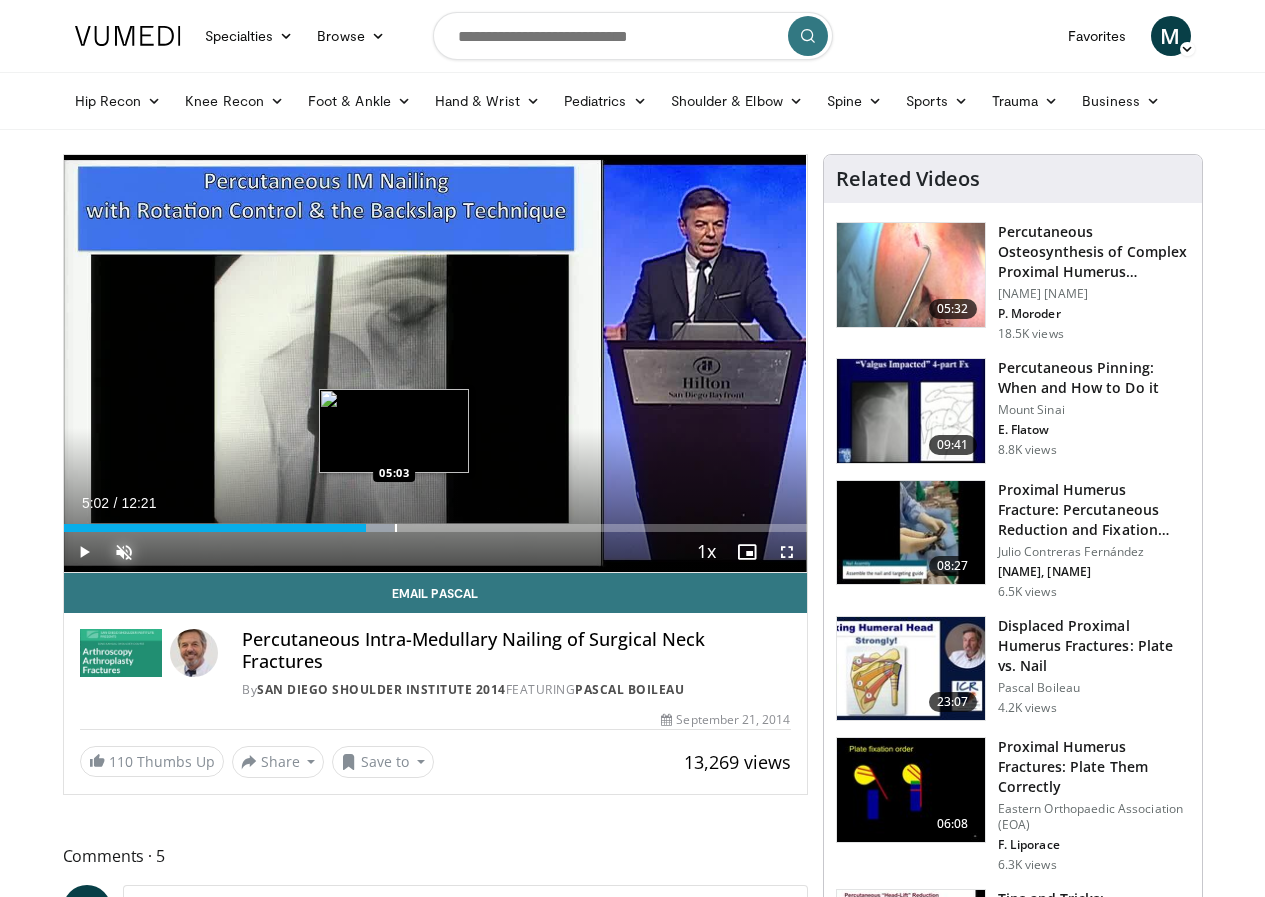 click at bounding box center (396, 528) 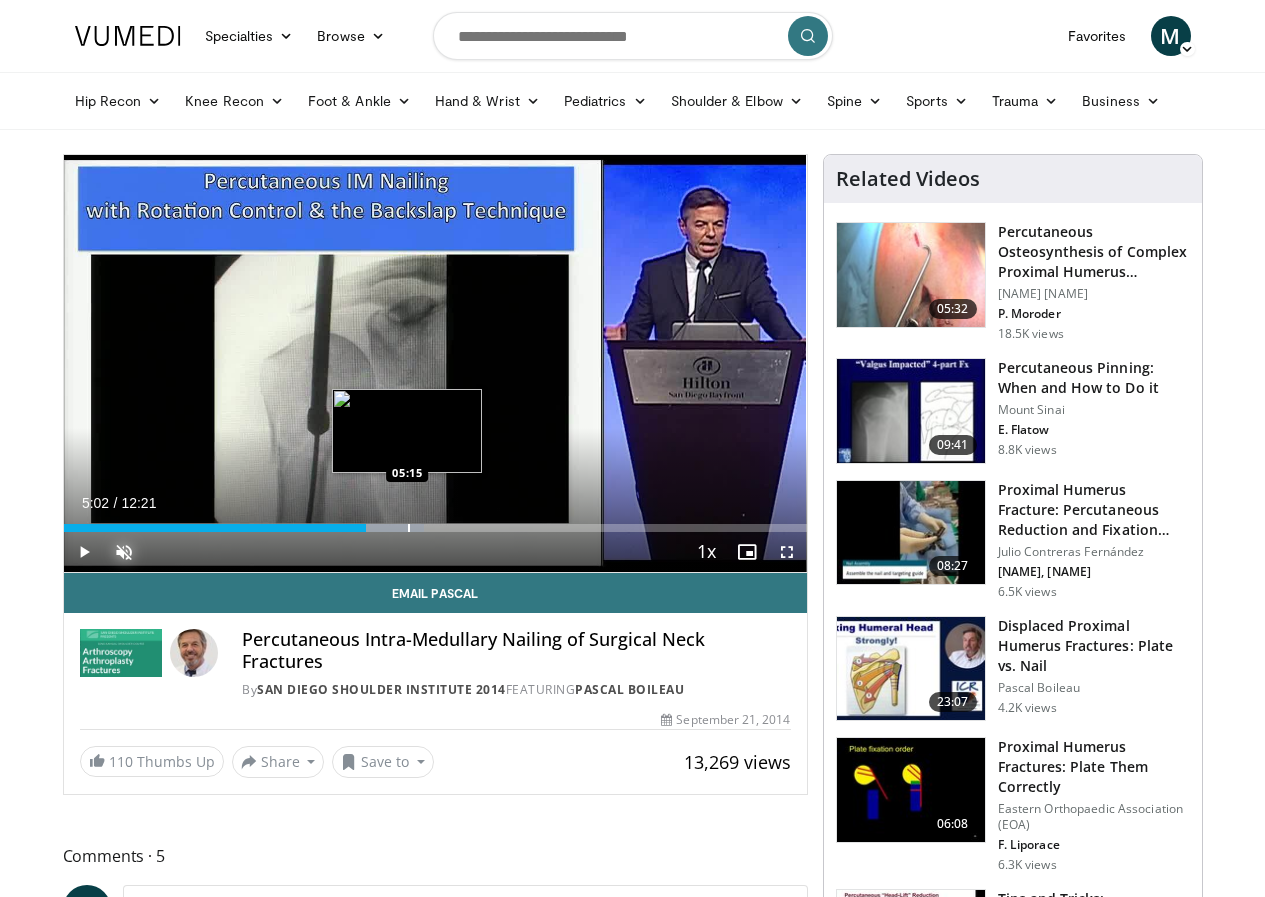click at bounding box center (409, 528) 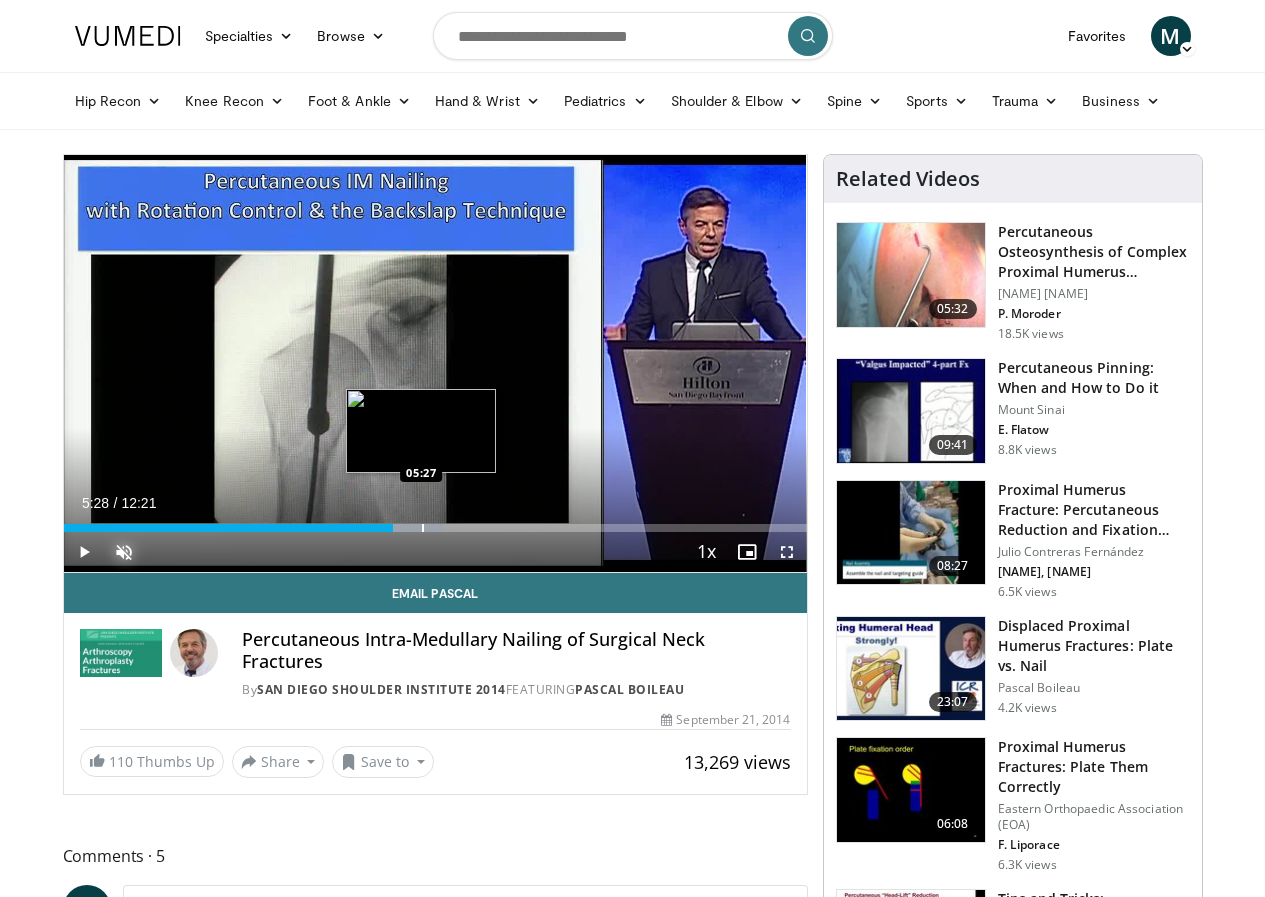 click at bounding box center (423, 528) 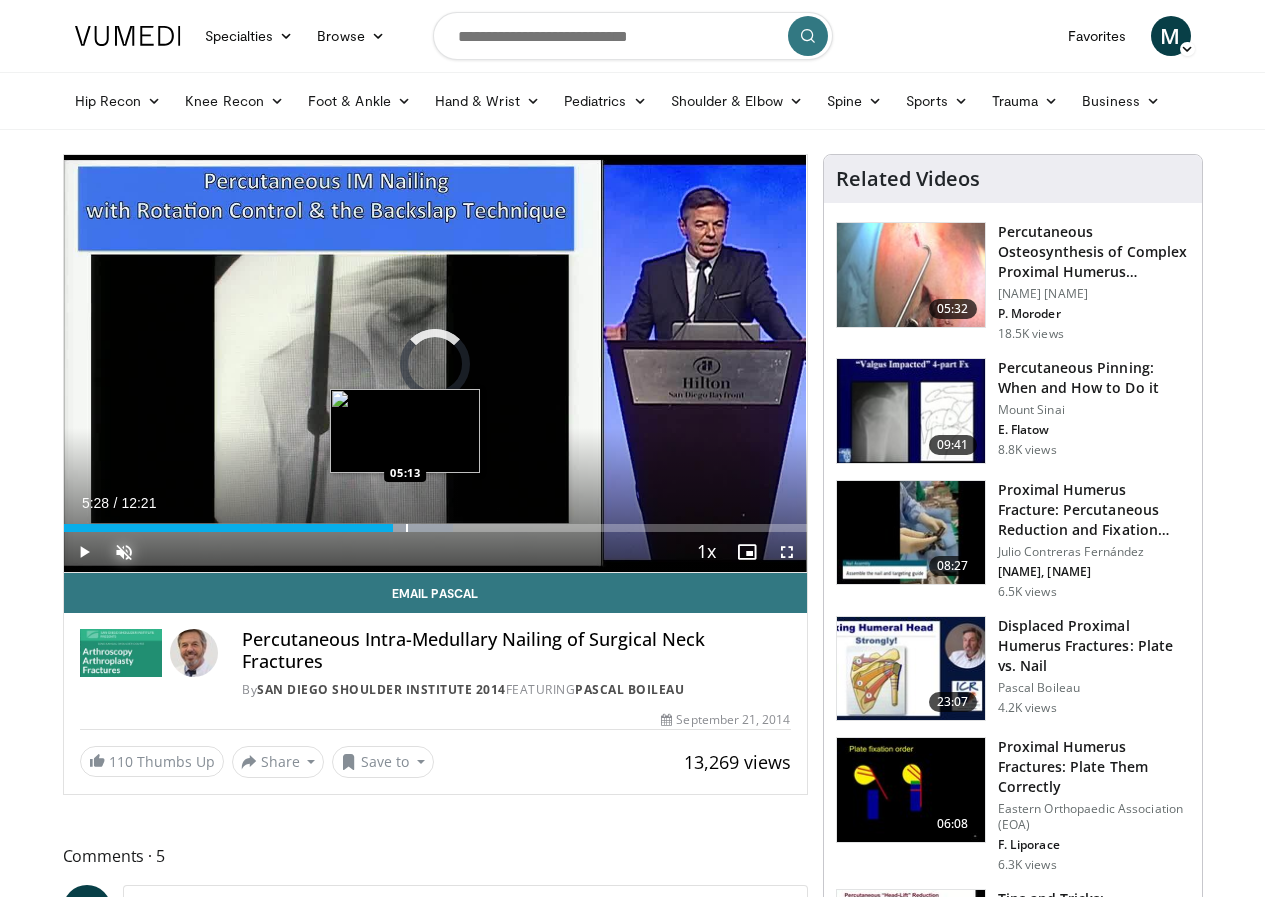 click at bounding box center (407, 528) 